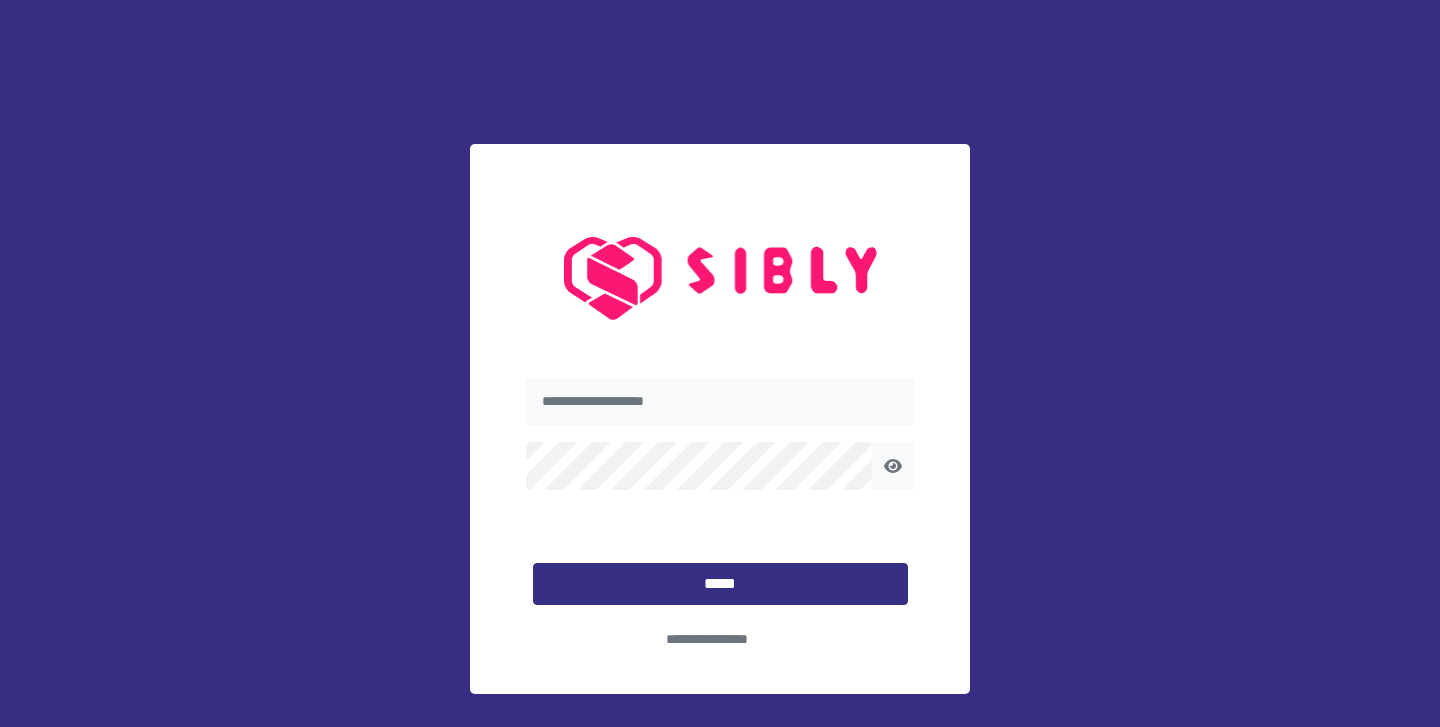 scroll, scrollTop: 0, scrollLeft: 0, axis: both 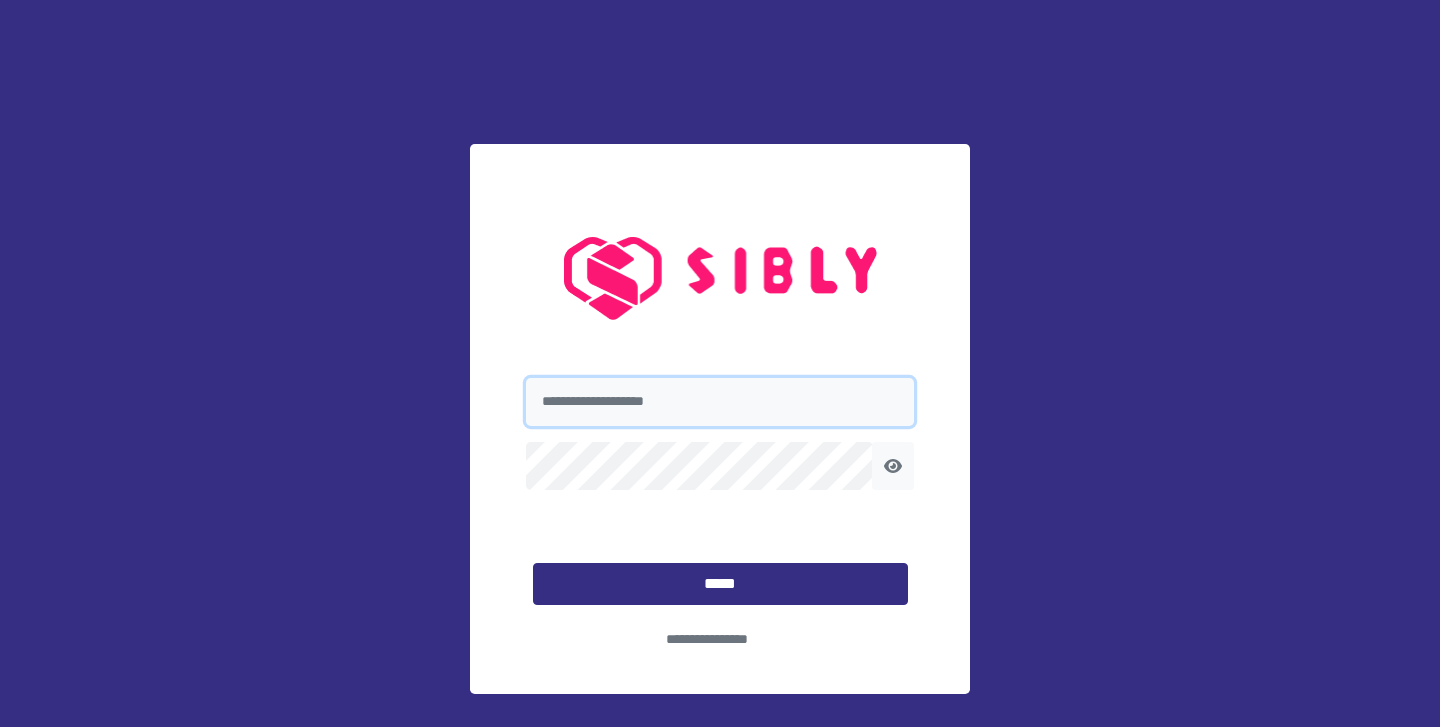 click at bounding box center (720, 402) 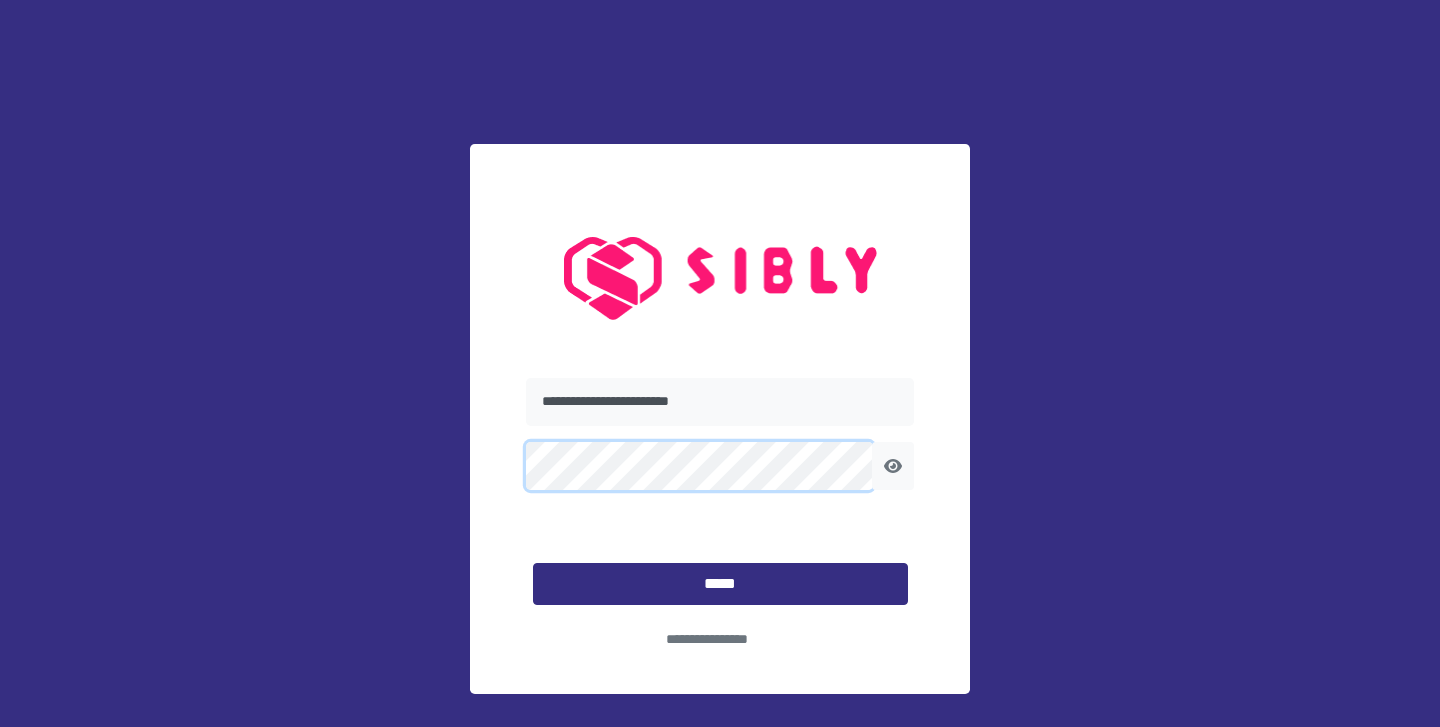 click on "*****" at bounding box center (720, 584) 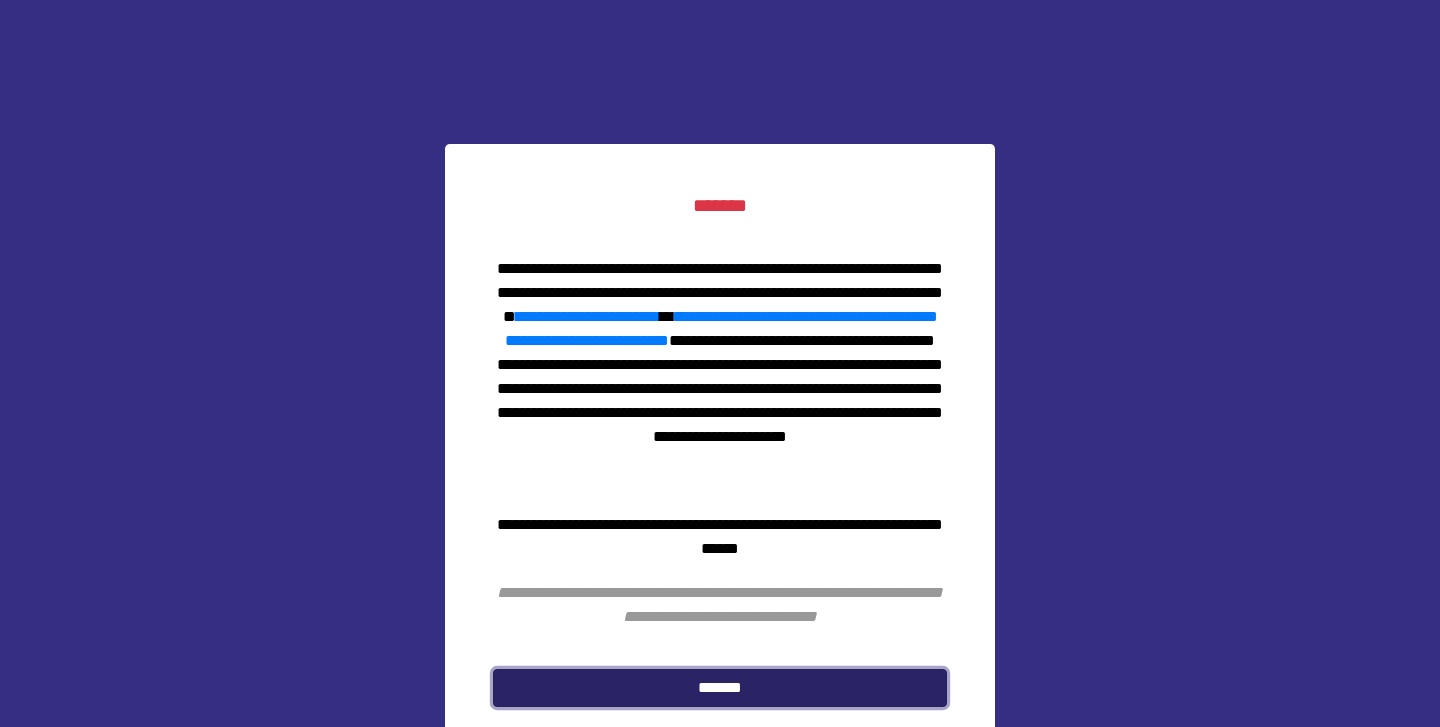 click on "*******" at bounding box center [720, 688] 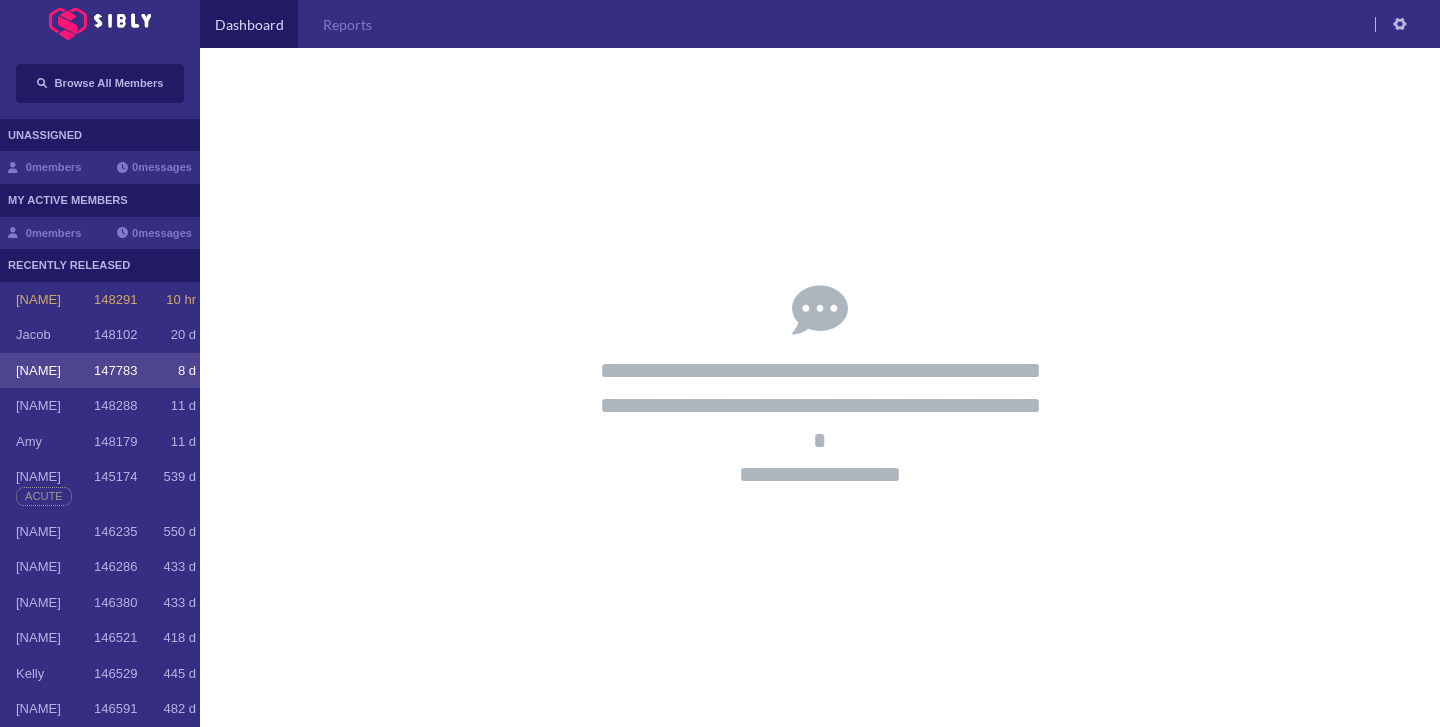 click on "[NAME] [NUMBER] [TIME]" at bounding box center [106, 300] 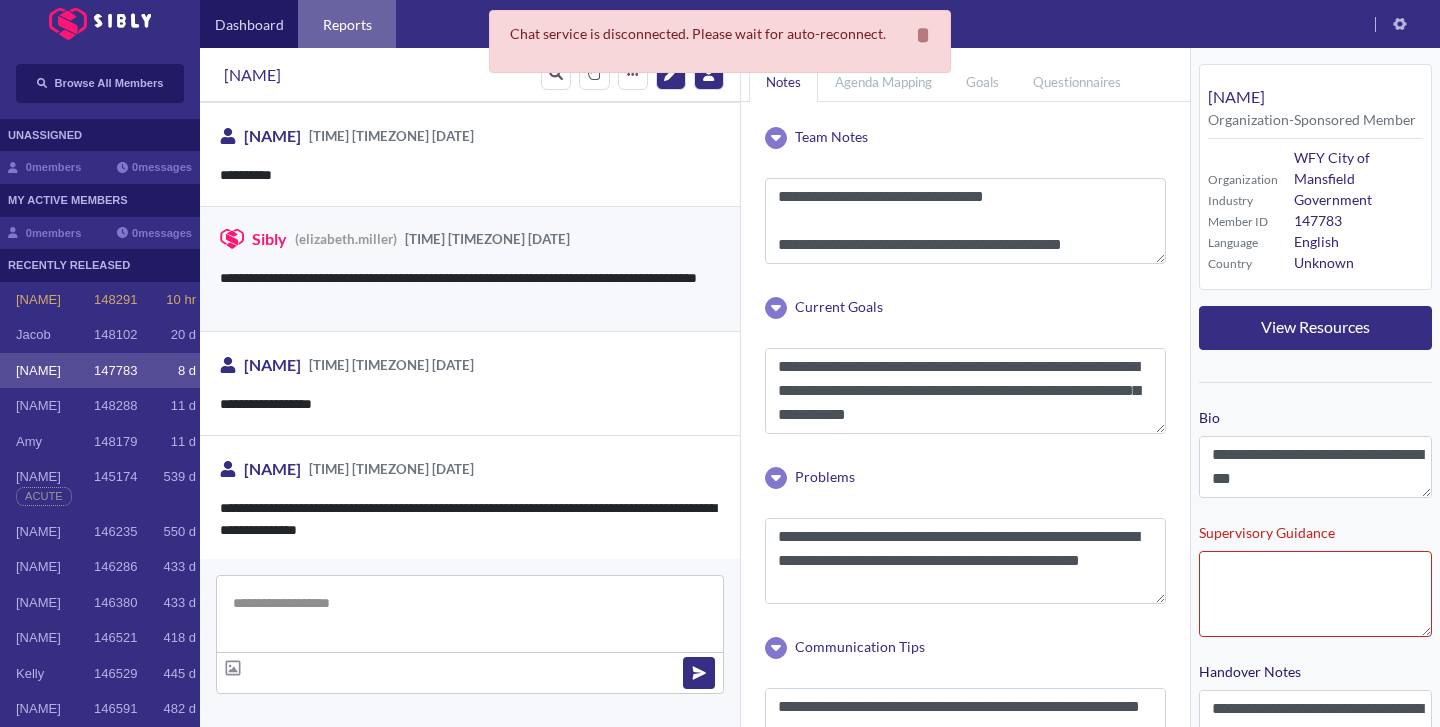 scroll, scrollTop: 3466, scrollLeft: 0, axis: vertical 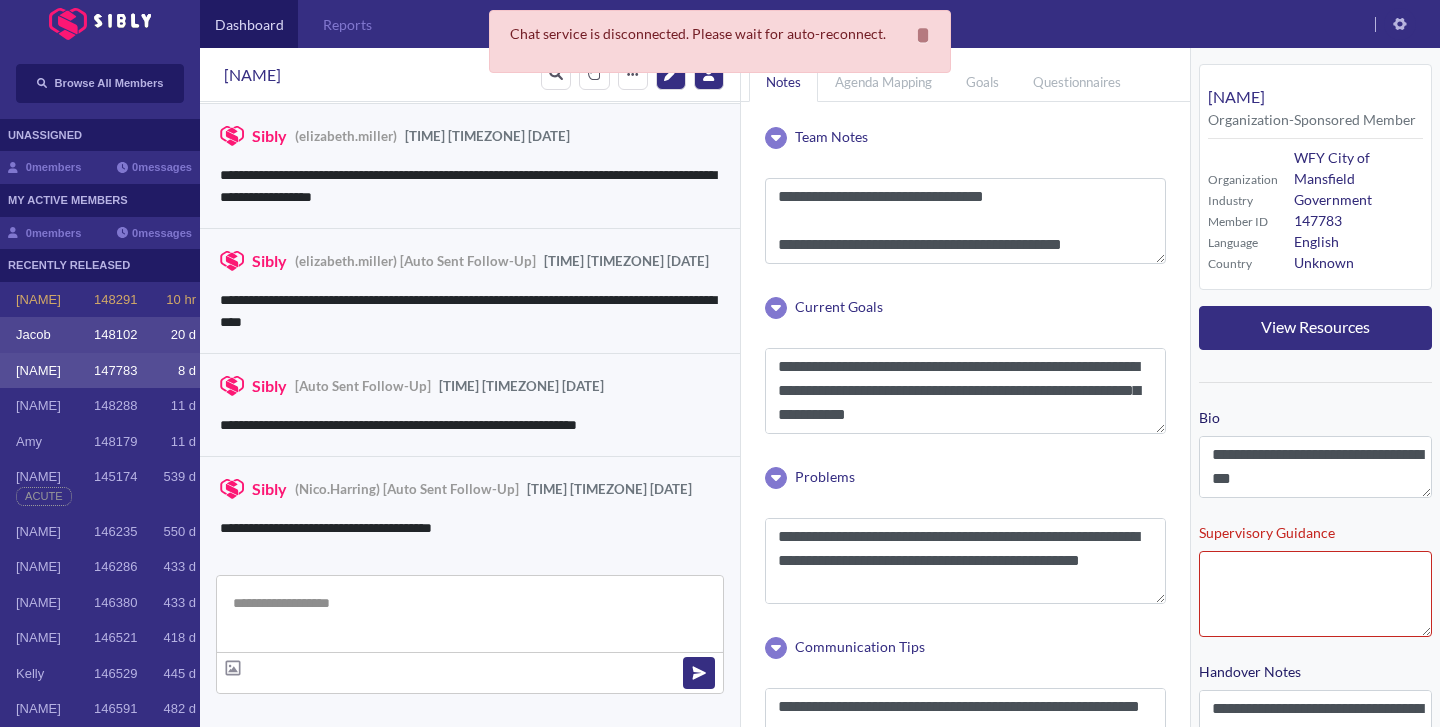 click on "148102" at bounding box center (115, 300) 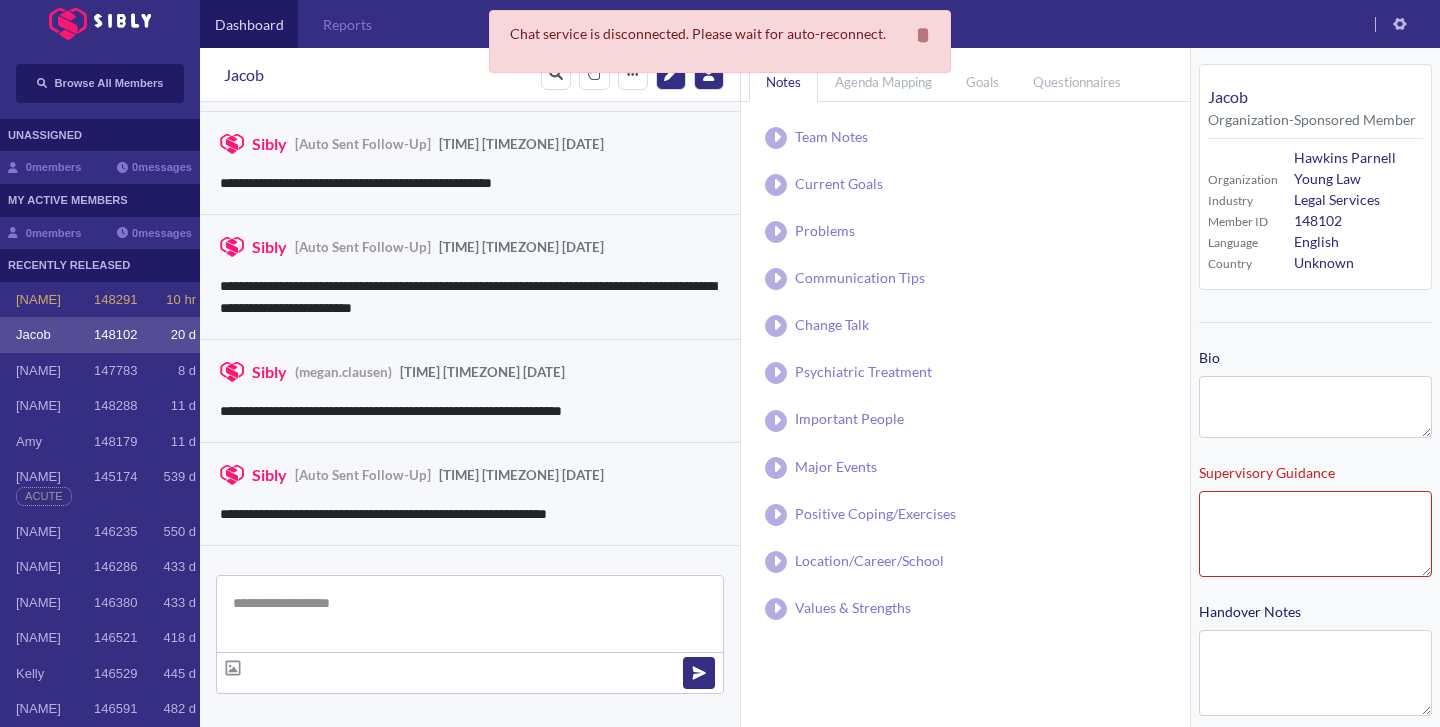 scroll, scrollTop: 3364, scrollLeft: 0, axis: vertical 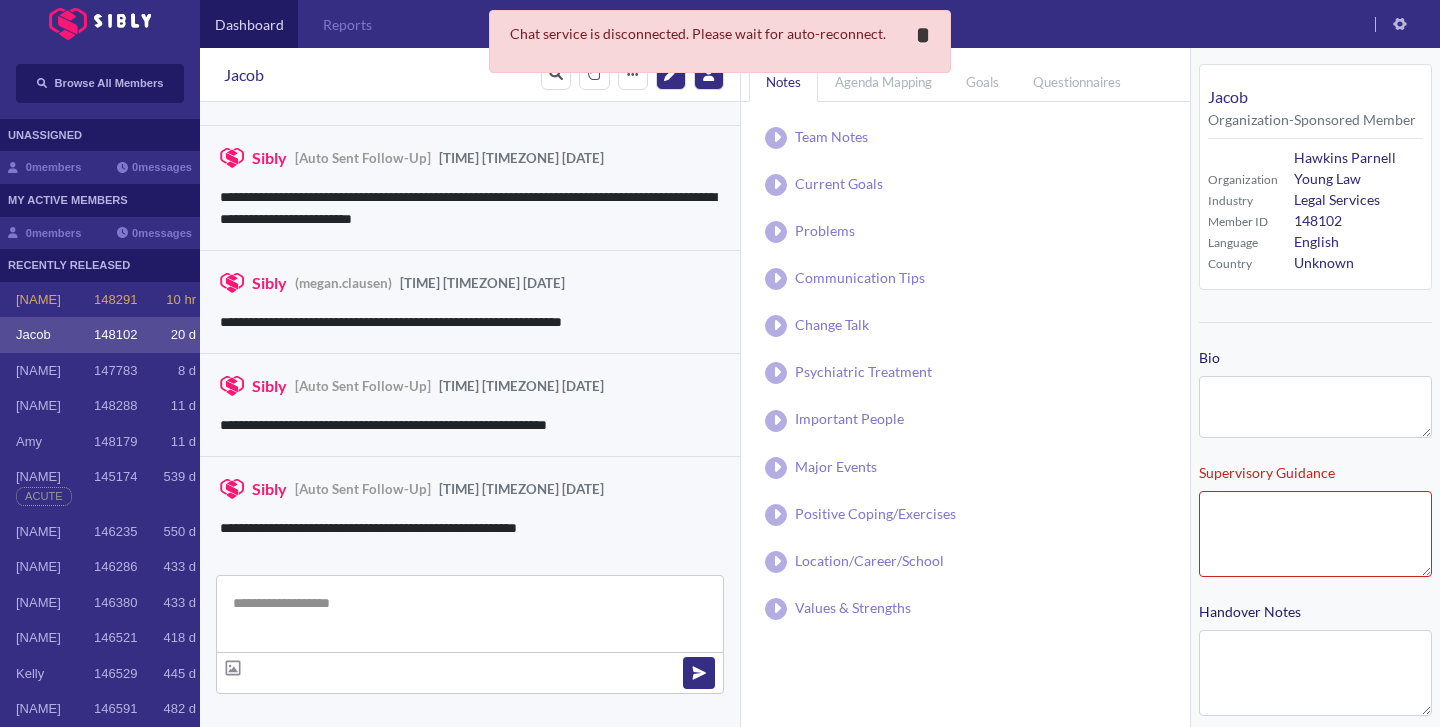 click on "*" at bounding box center (923, 35) 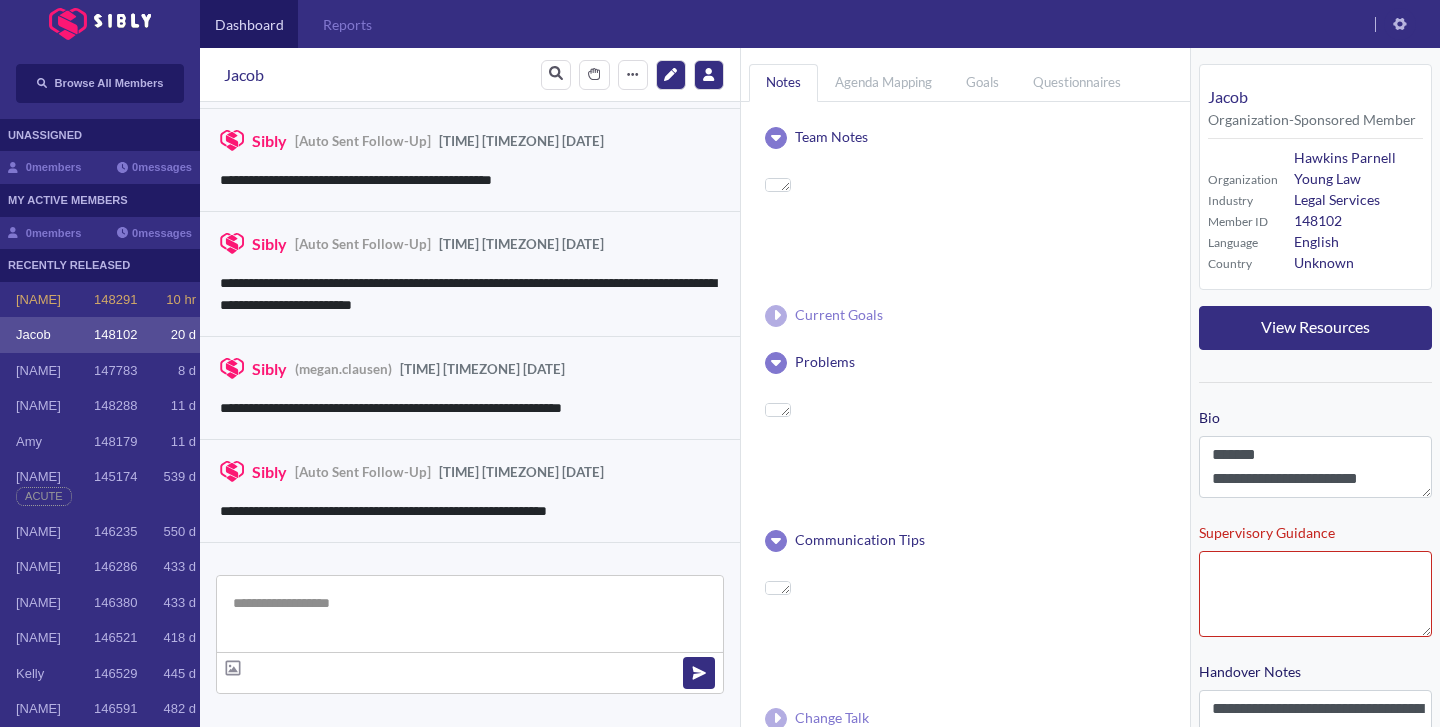 scroll, scrollTop: 3450, scrollLeft: 0, axis: vertical 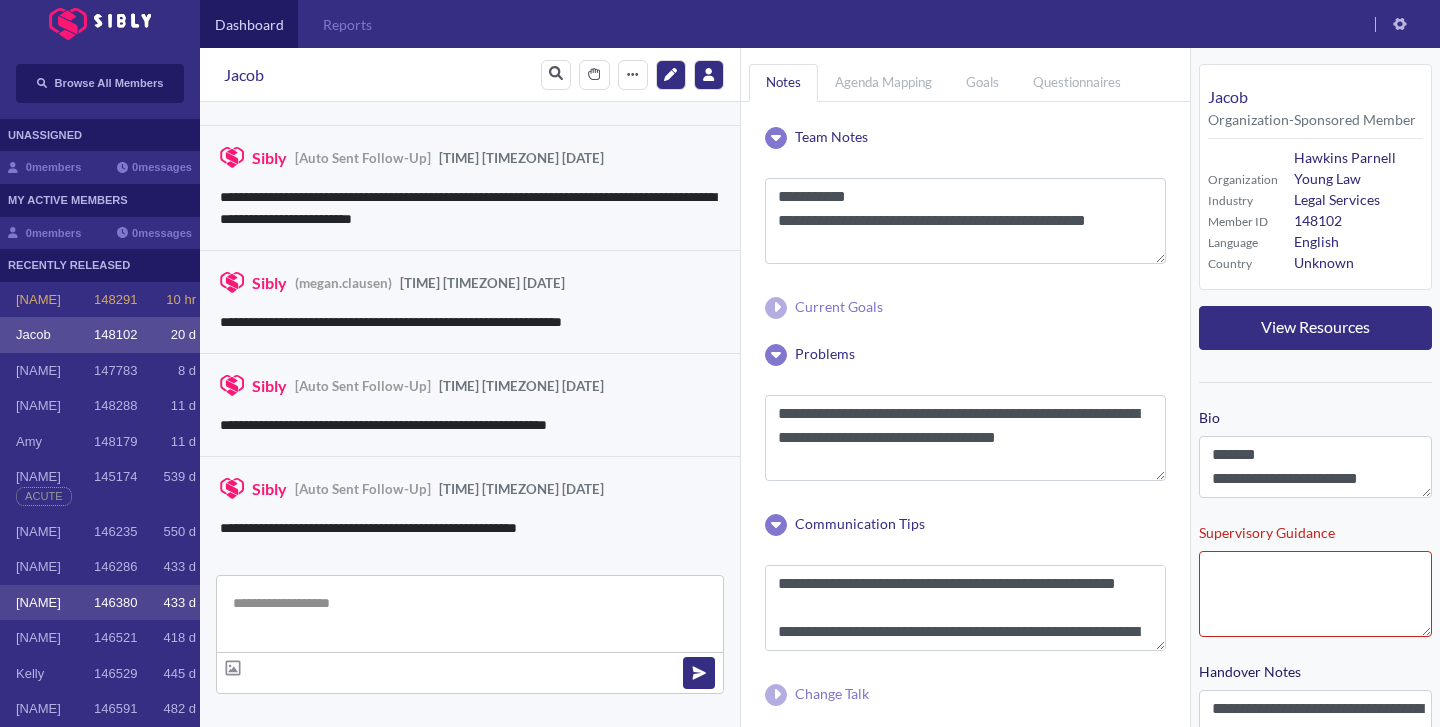 click on "[NAME] [NUMBER] [TIME]" at bounding box center [100, 603] 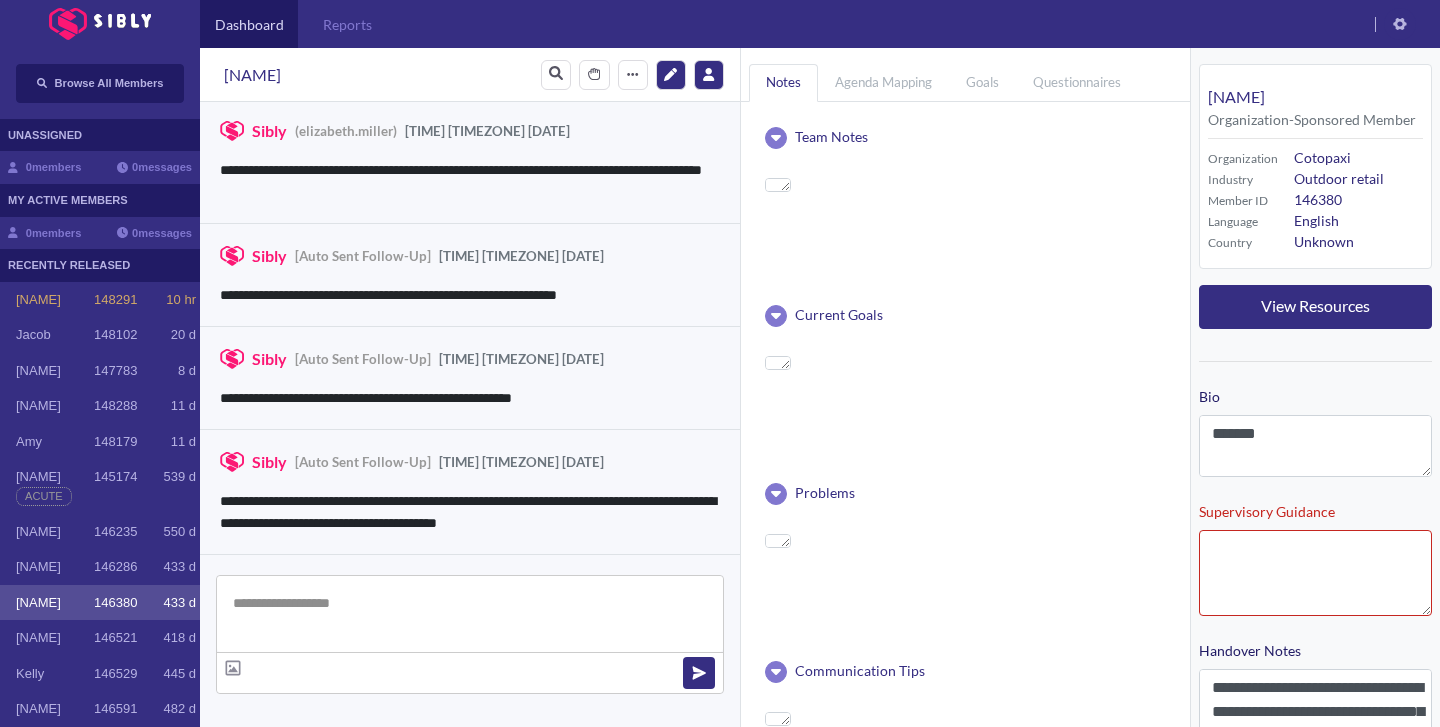 scroll, scrollTop: 3757, scrollLeft: 0, axis: vertical 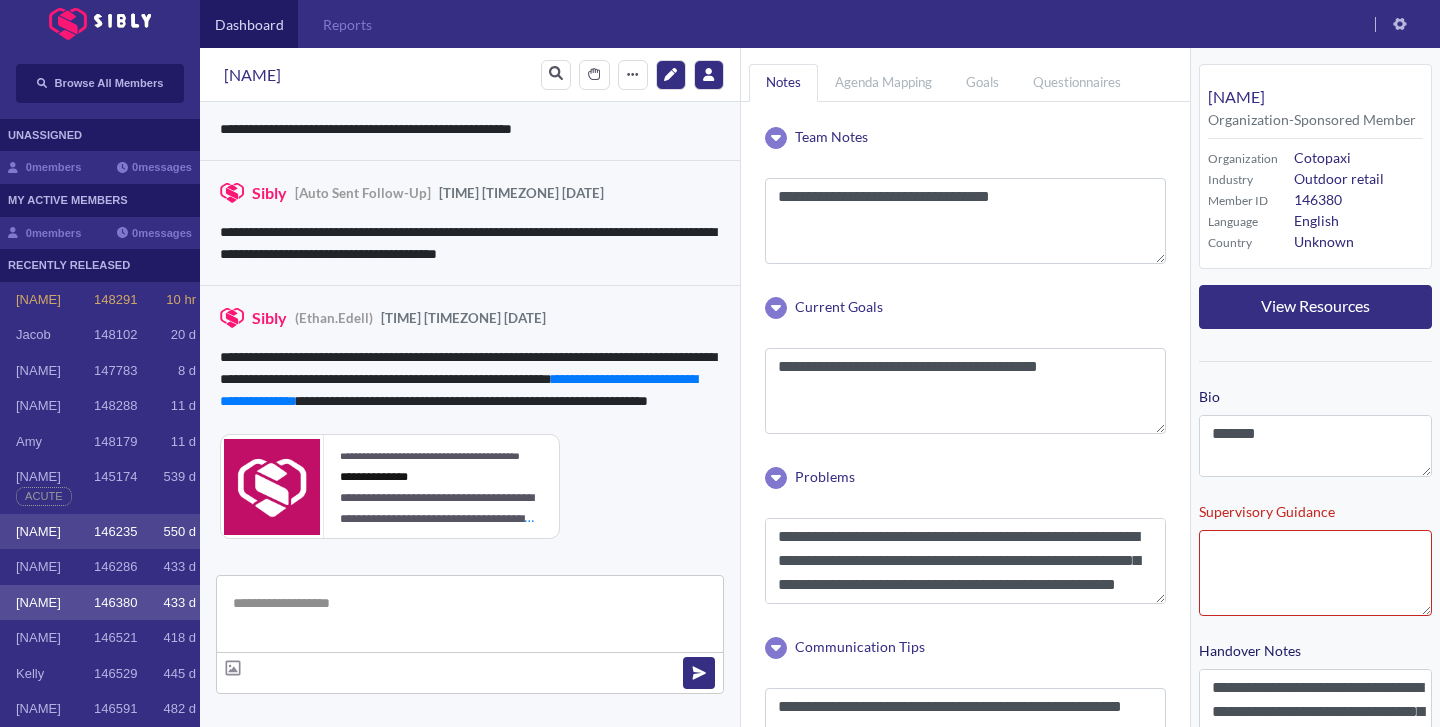 click on "[NAME] [NUMBER] [TIME]" at bounding box center [100, 532] 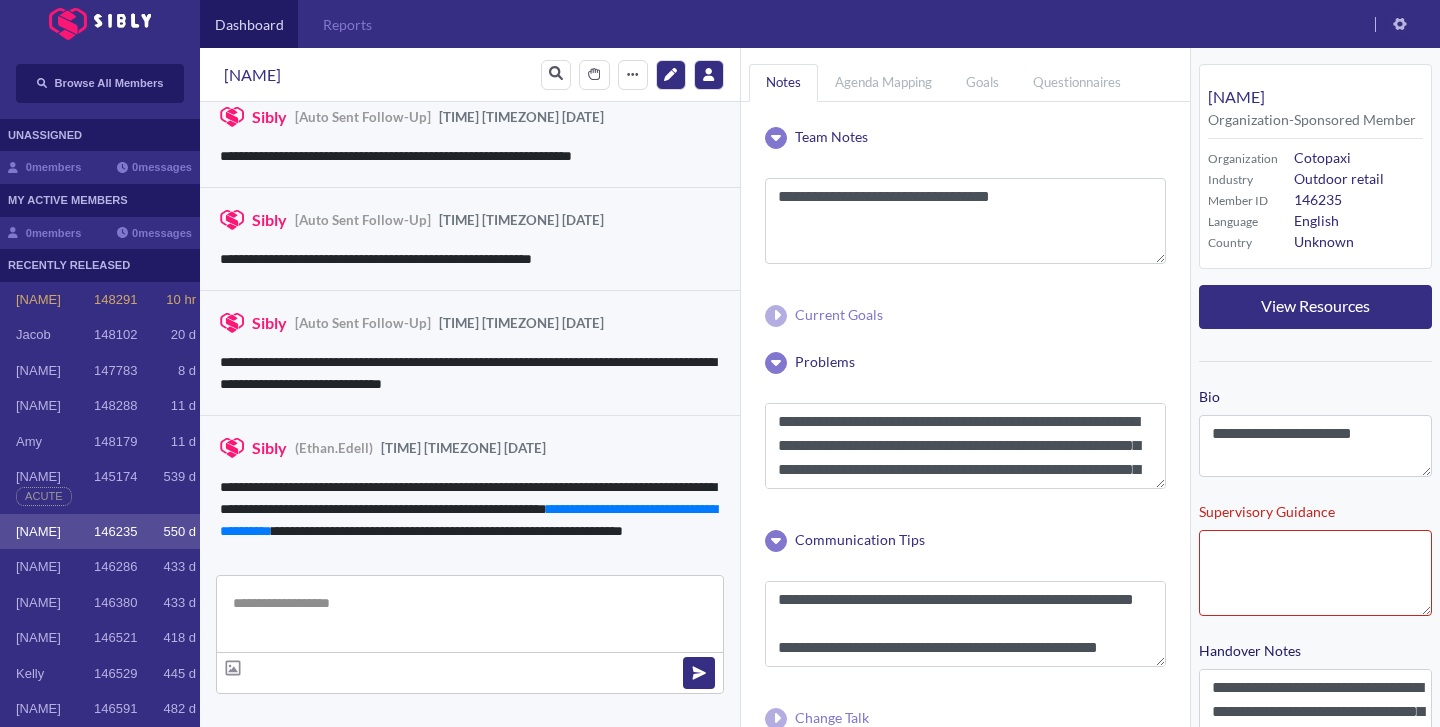 scroll, scrollTop: 3888, scrollLeft: 0, axis: vertical 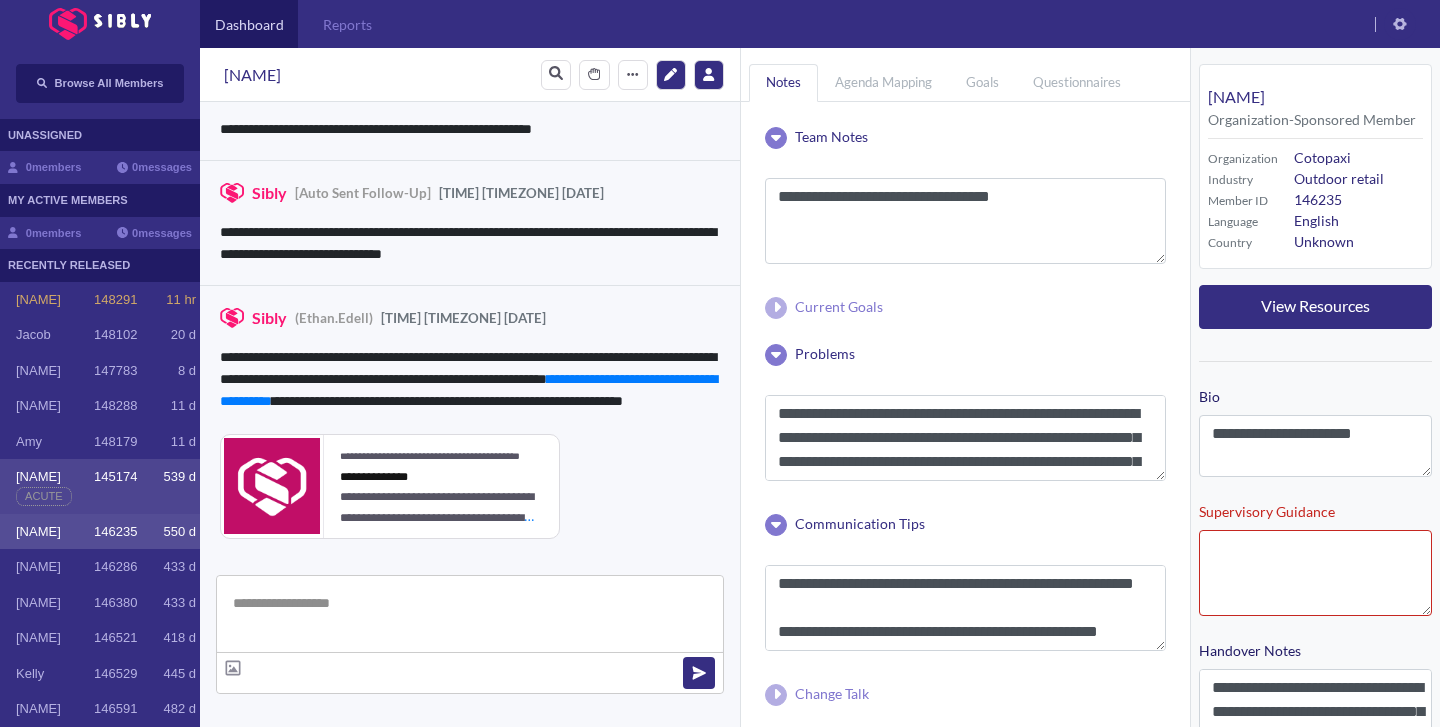 click on "[FIRST] [NUMBER] [NUMBER] [NUMBER] [WORD]" at bounding box center [100, 486] 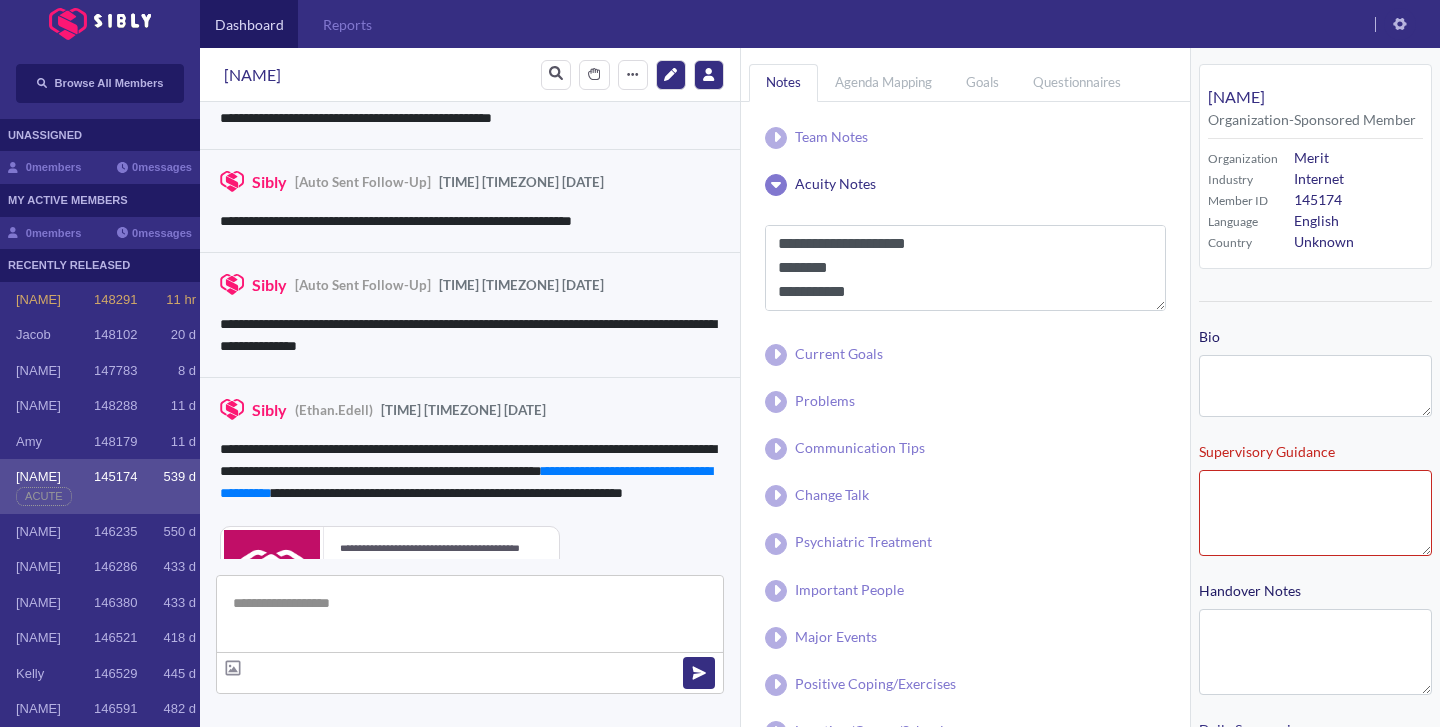 scroll, scrollTop: 3210, scrollLeft: 0, axis: vertical 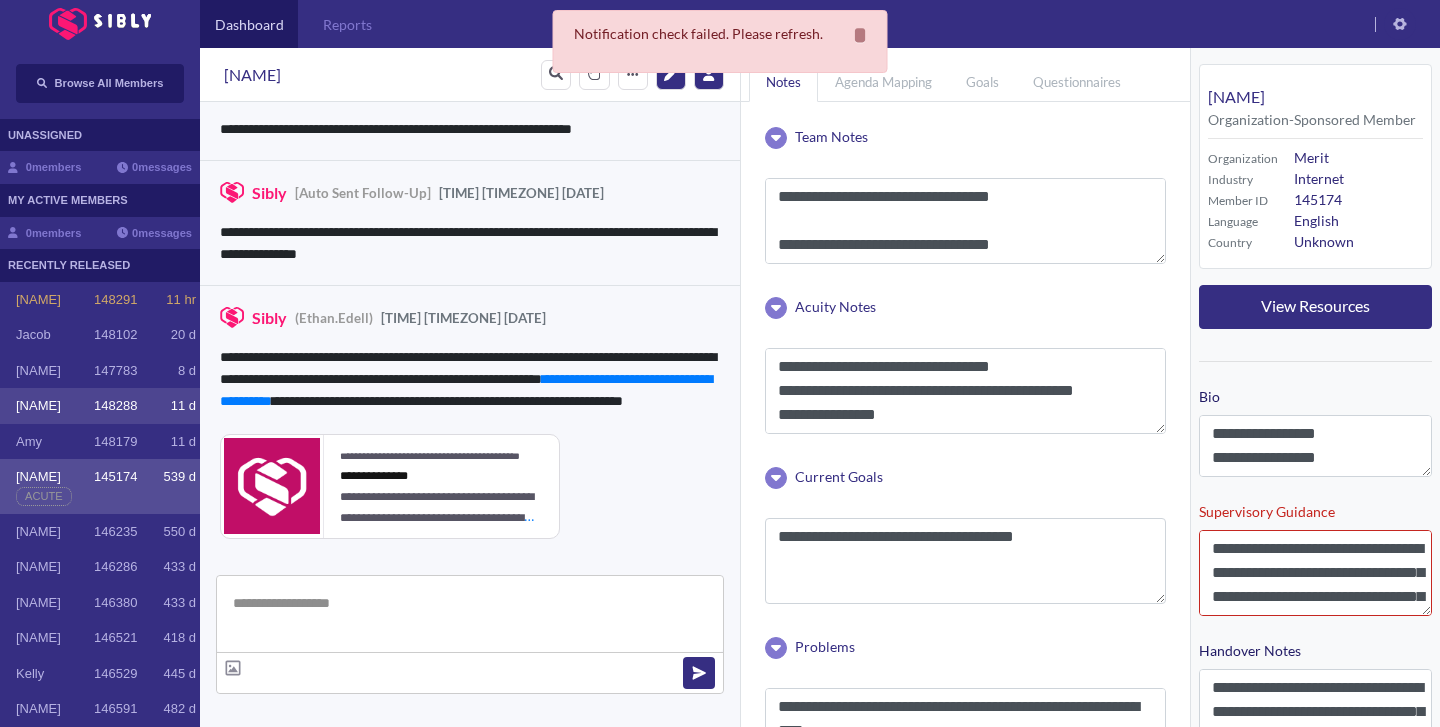 click on "[NAME]" at bounding box center [55, 300] 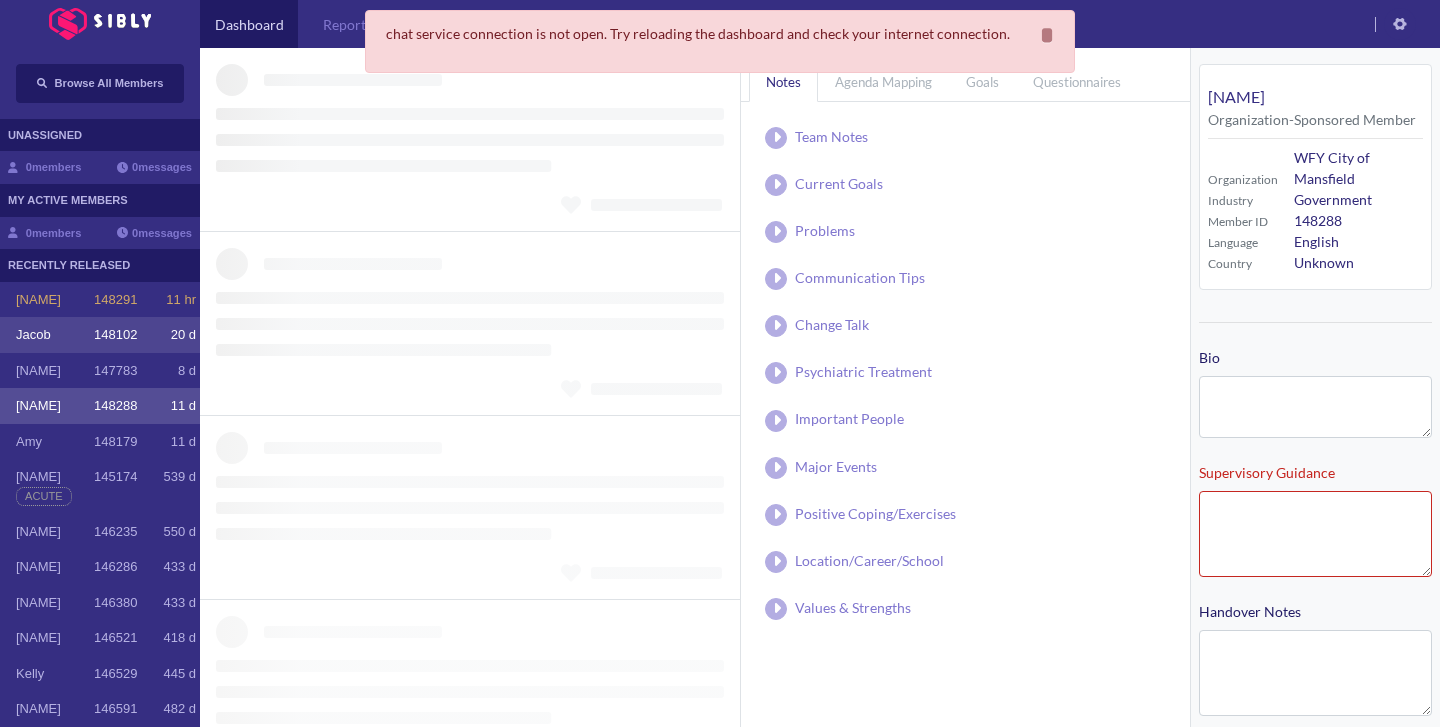 click on "148102" at bounding box center (115, 300) 